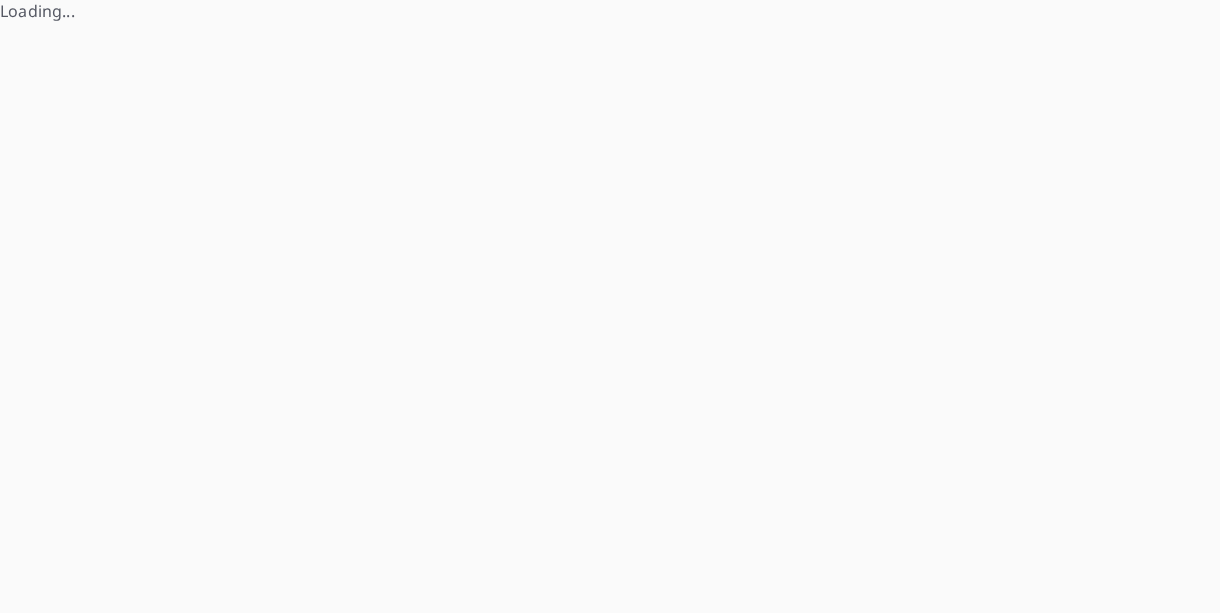 scroll, scrollTop: 0, scrollLeft: 0, axis: both 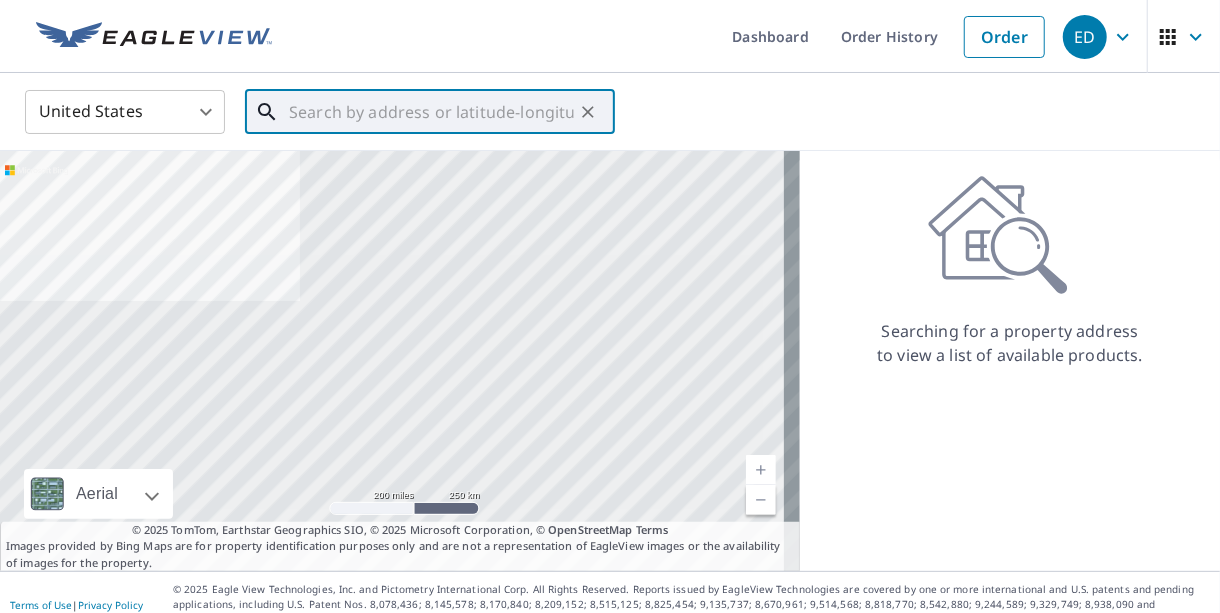 click at bounding box center (431, 112) 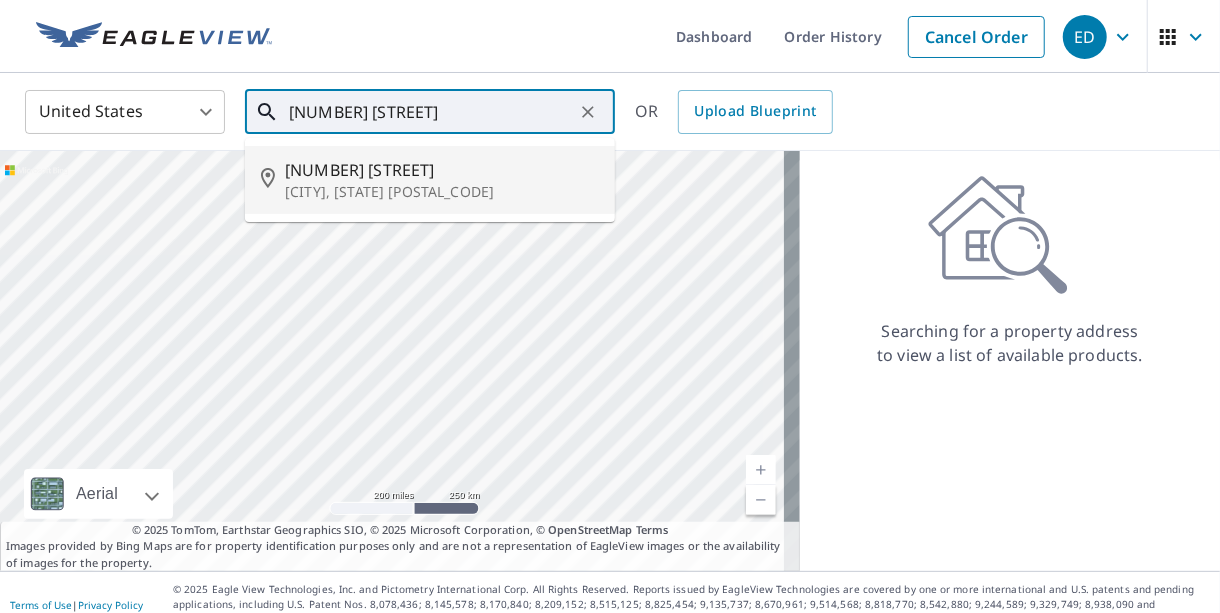 click on "[CITY], [STATE] [POSTAL_CODE]" at bounding box center [442, 192] 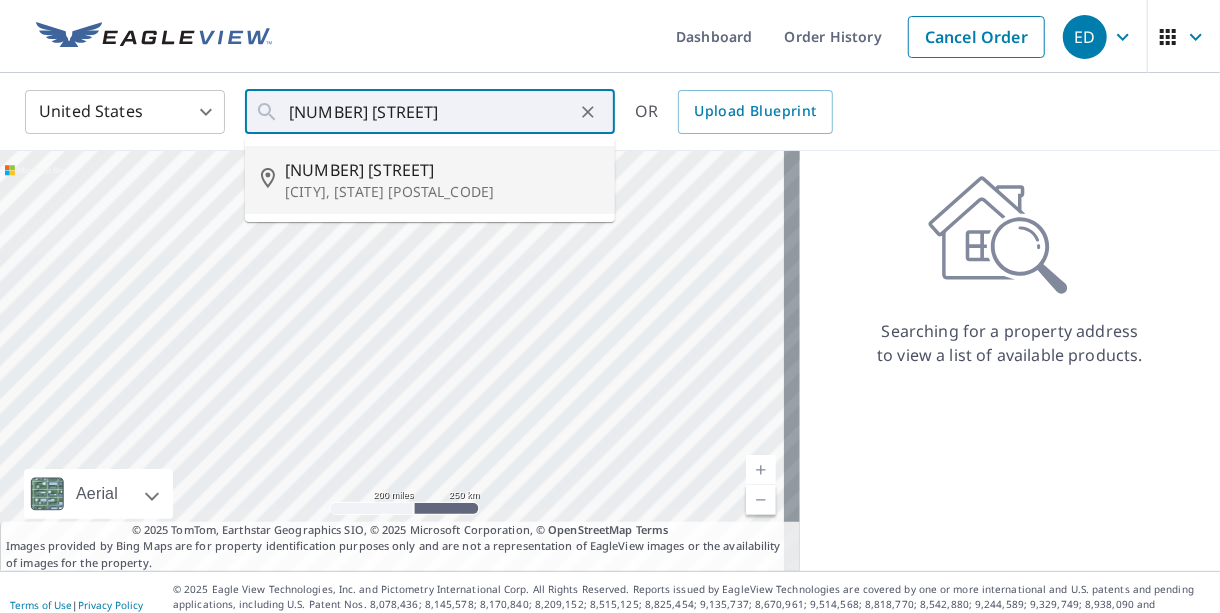 type on "[NUMBER] [STREET] [CITY], [STATE] [POSTAL_CODE]" 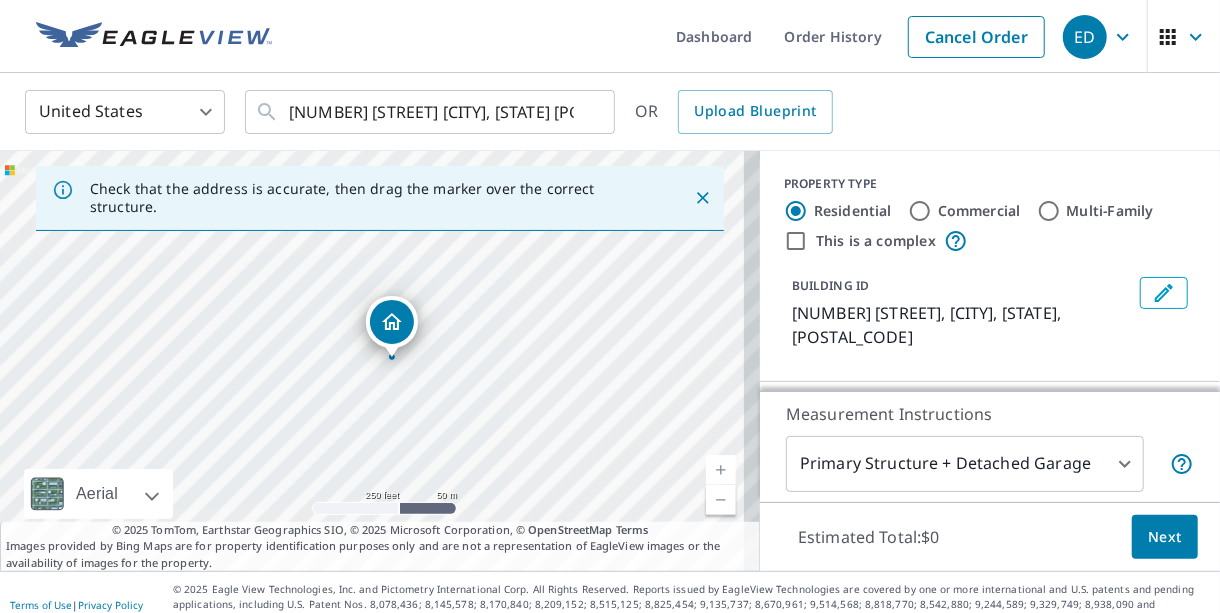 click at bounding box center (721, 470) 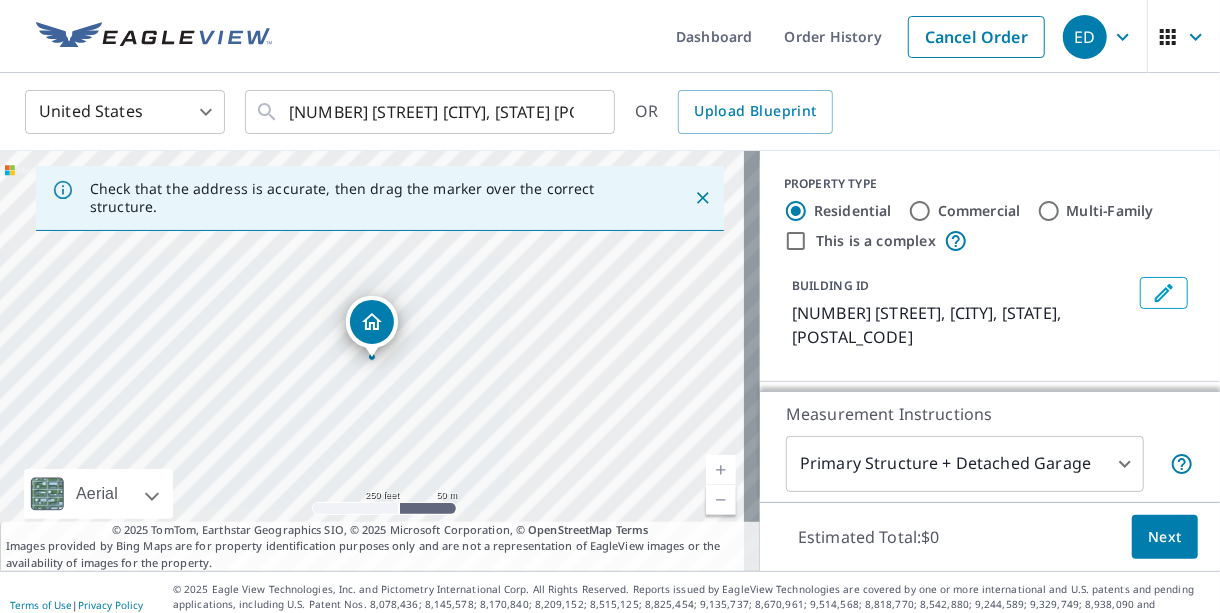click at bounding box center (721, 470) 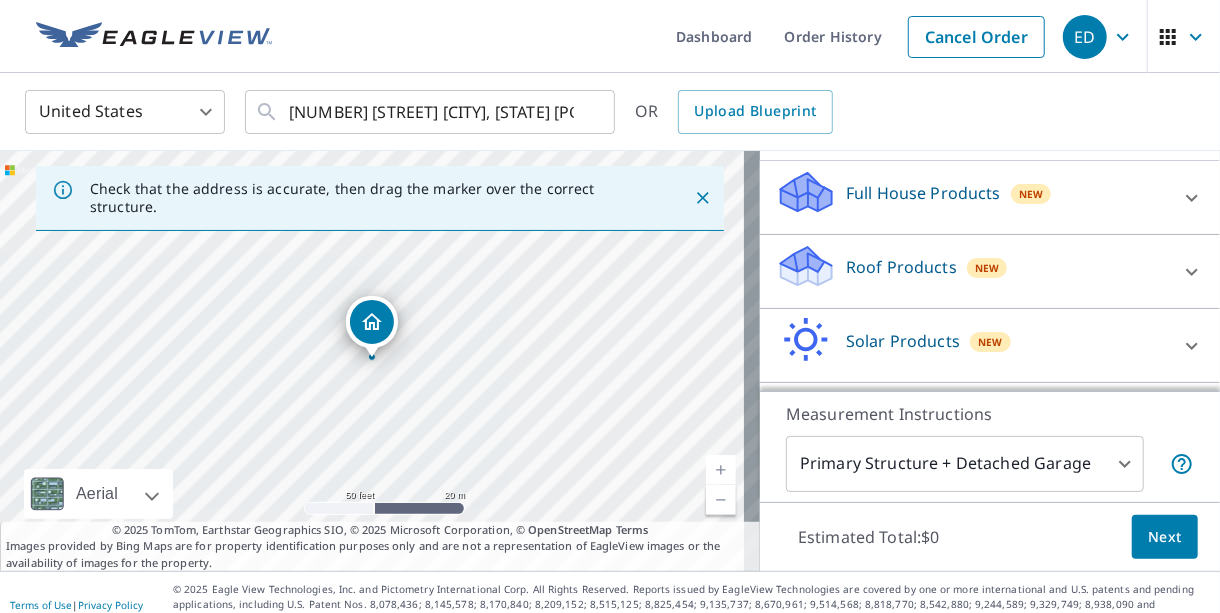 scroll, scrollTop: 260, scrollLeft: 0, axis: vertical 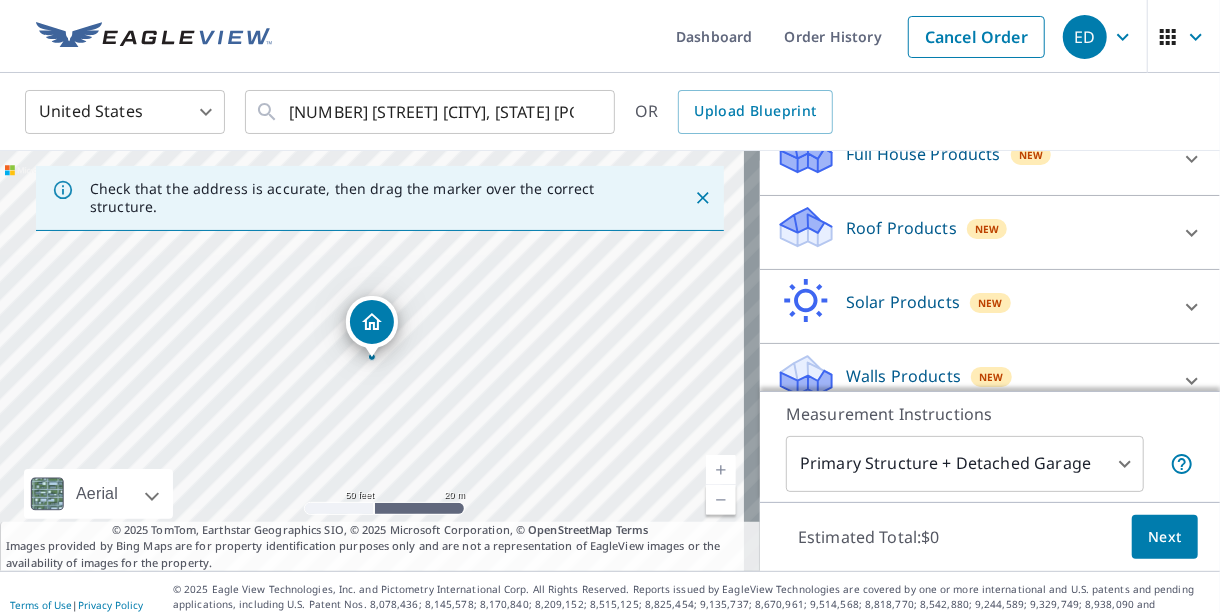 click 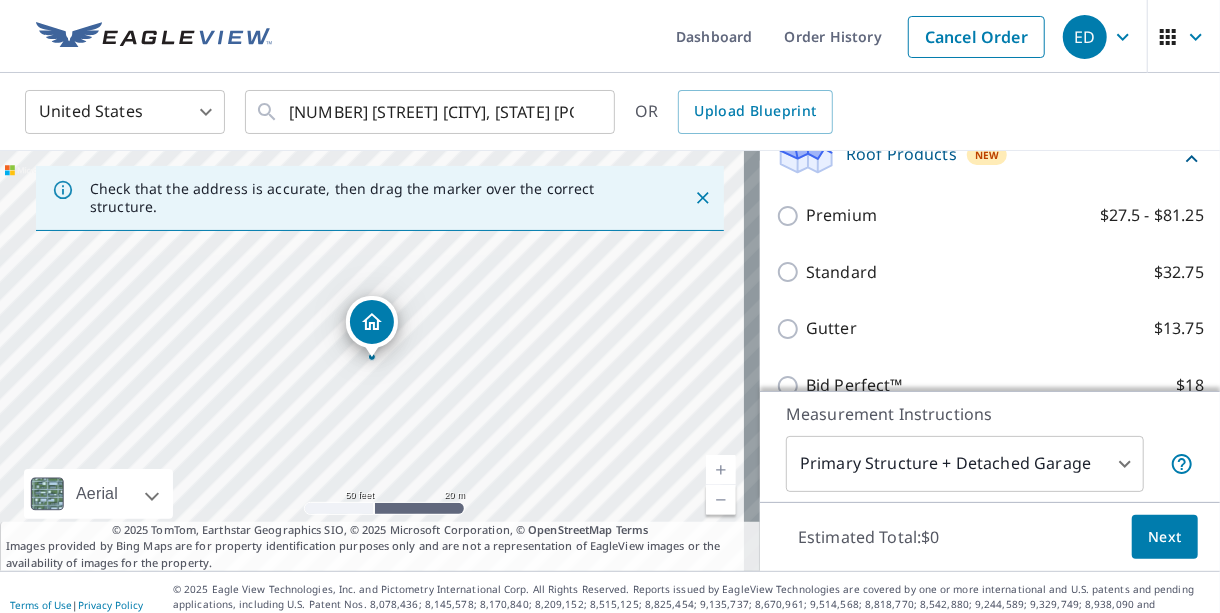 scroll, scrollTop: 490, scrollLeft: 0, axis: vertical 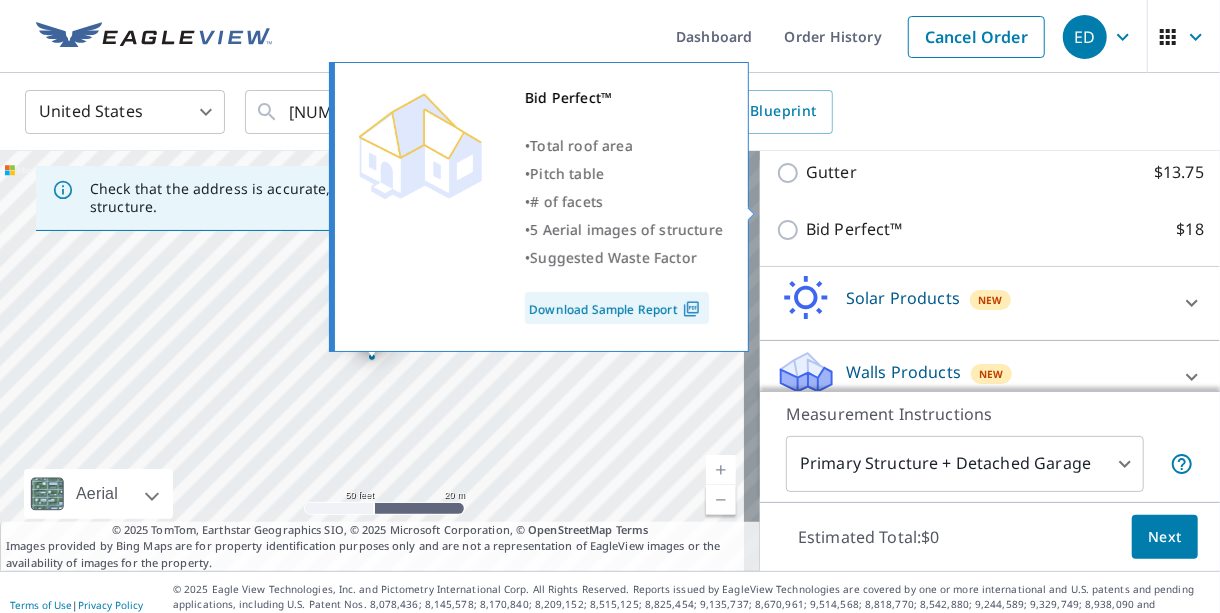 click on "Bid Perfect™ $18" at bounding box center (791, 230) 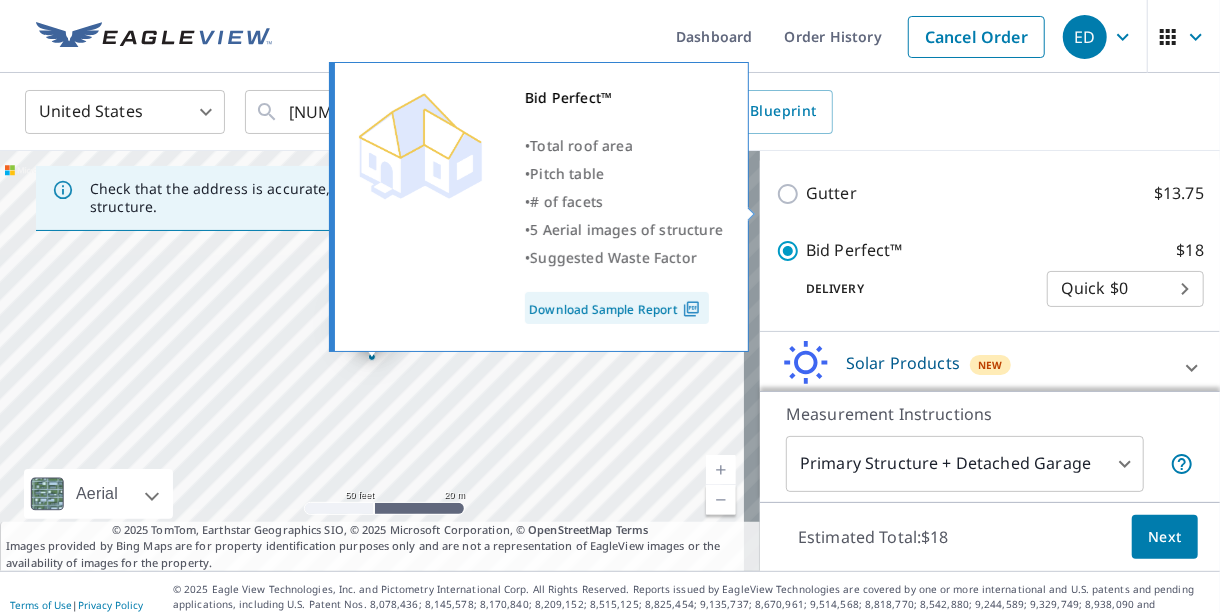 scroll, scrollTop: 511, scrollLeft: 0, axis: vertical 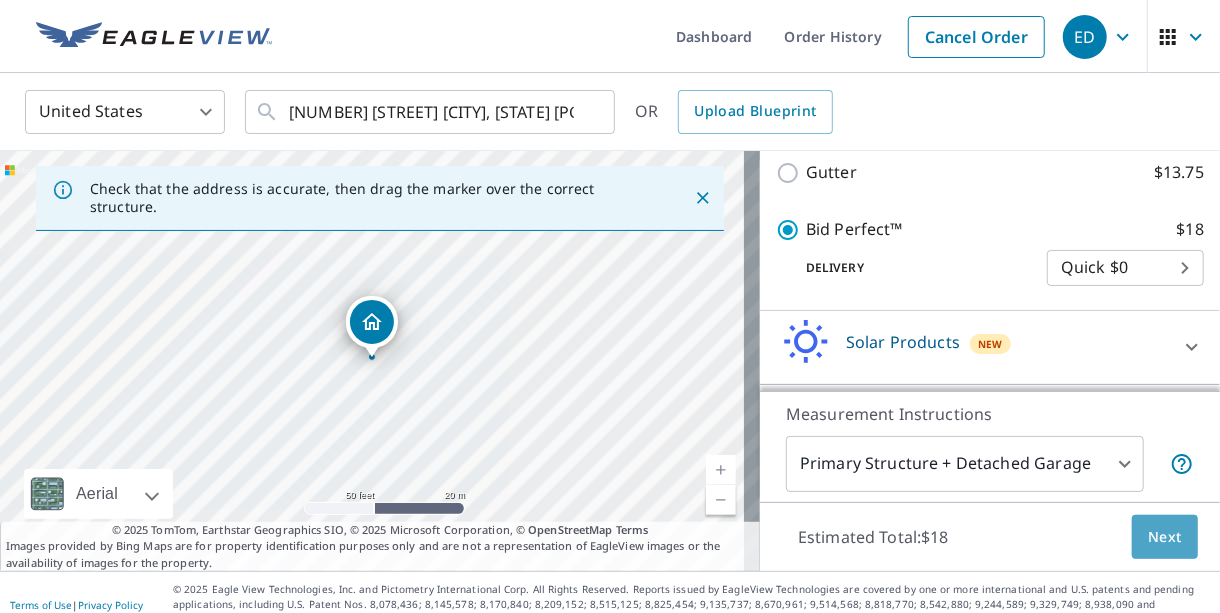click on "Next" at bounding box center [1165, 537] 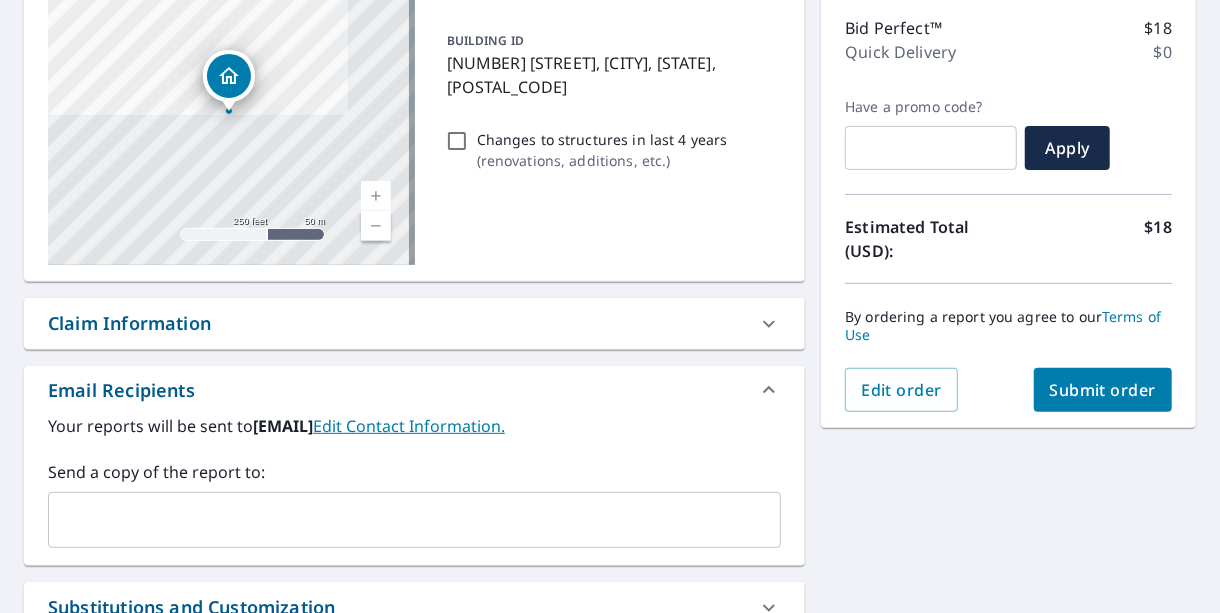 scroll, scrollTop: 281, scrollLeft: 0, axis: vertical 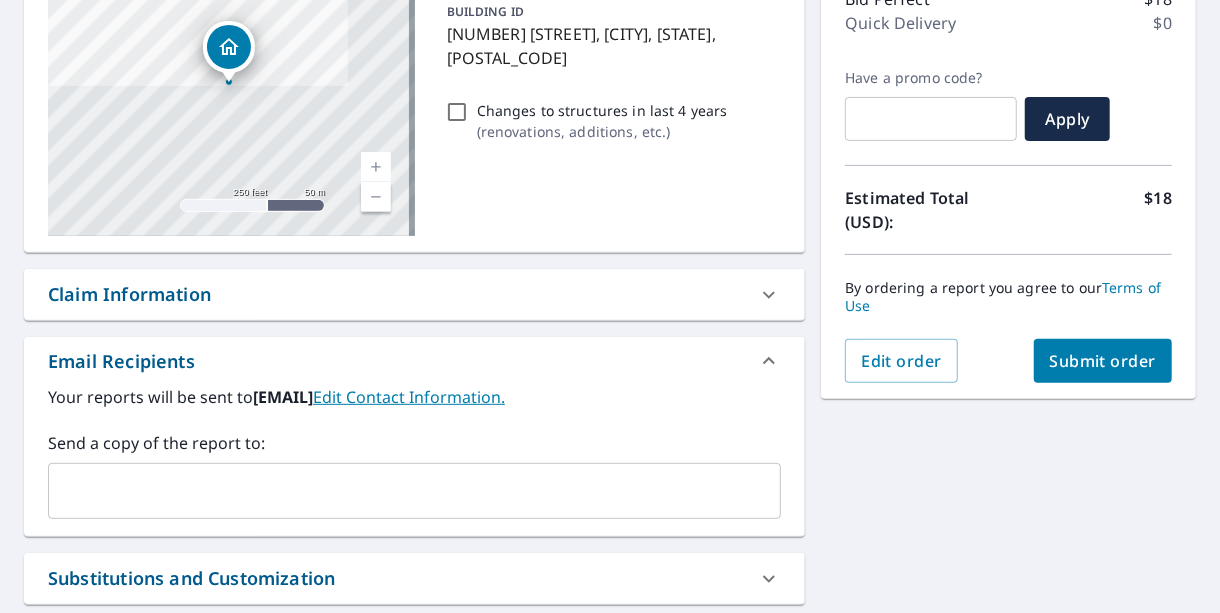 click on "Submit order" at bounding box center (1103, 361) 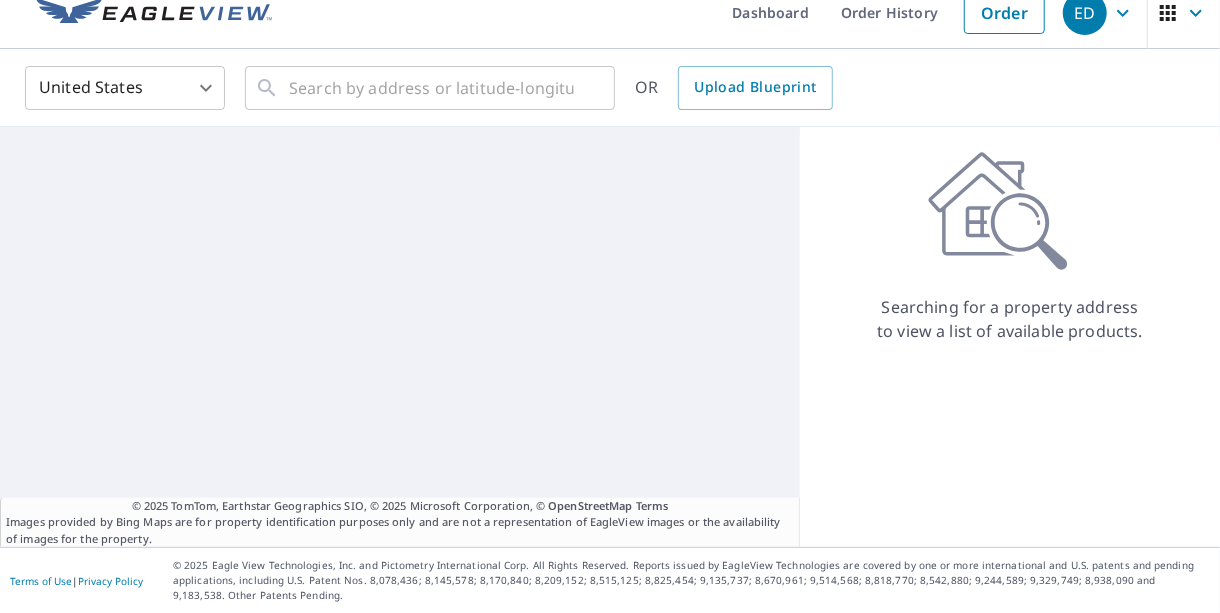 scroll, scrollTop: 24, scrollLeft: 0, axis: vertical 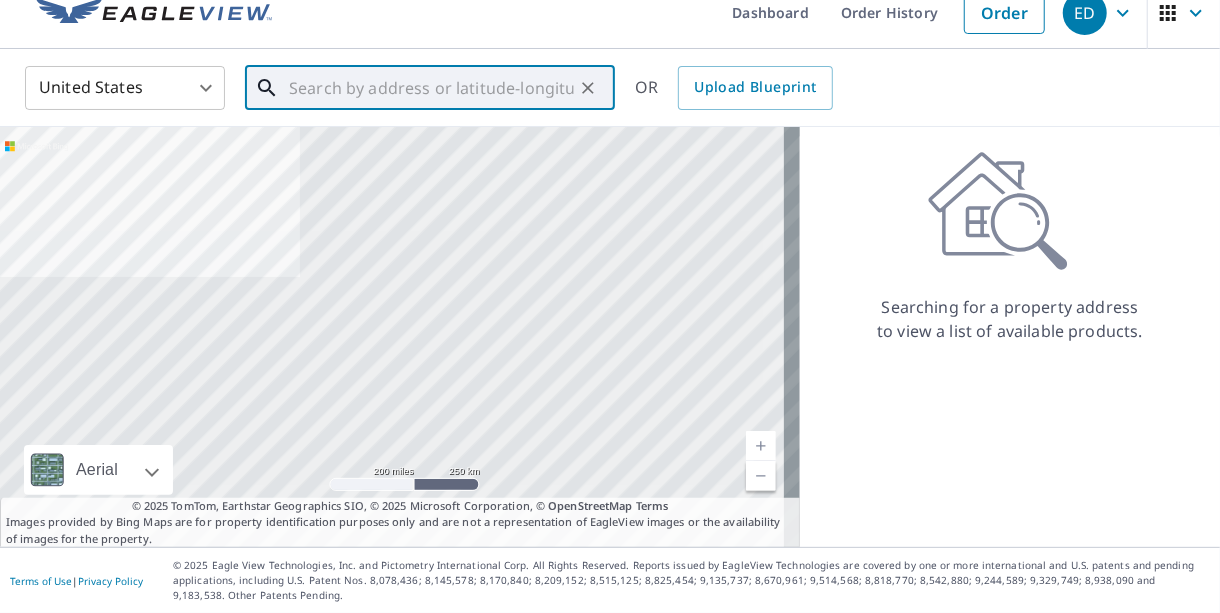 click at bounding box center (431, 88) 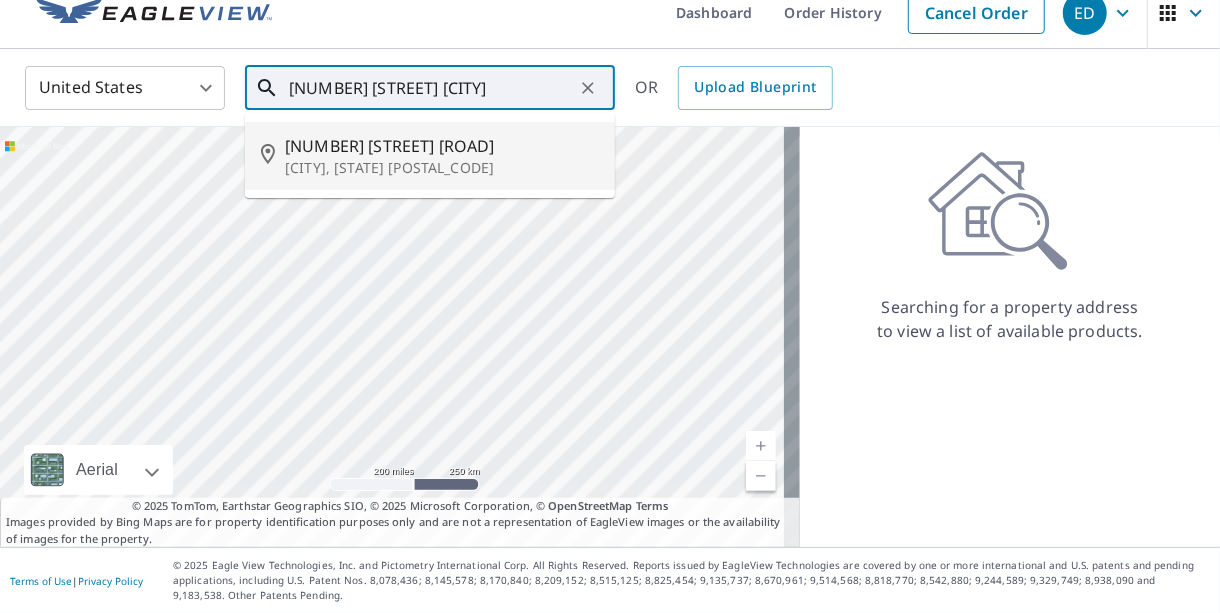 click on "[NUMBER] [STREET] [ROAD]" at bounding box center (442, 146) 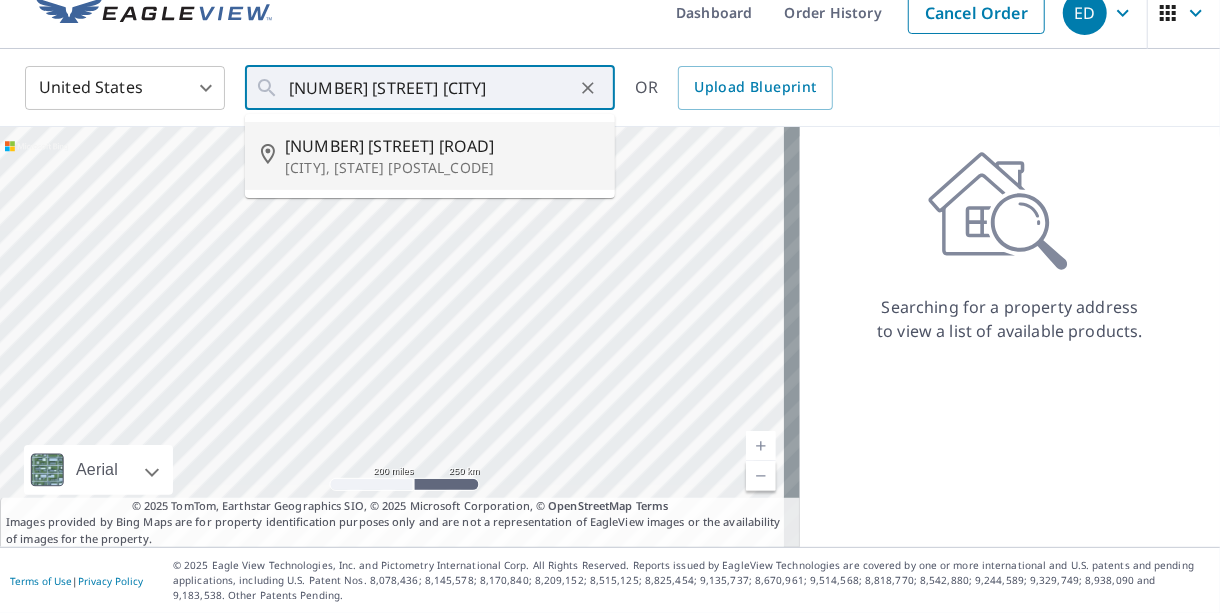 type on "[NUMBER] [STREET], [CITY], [STATE] [POSTAL_CODE]" 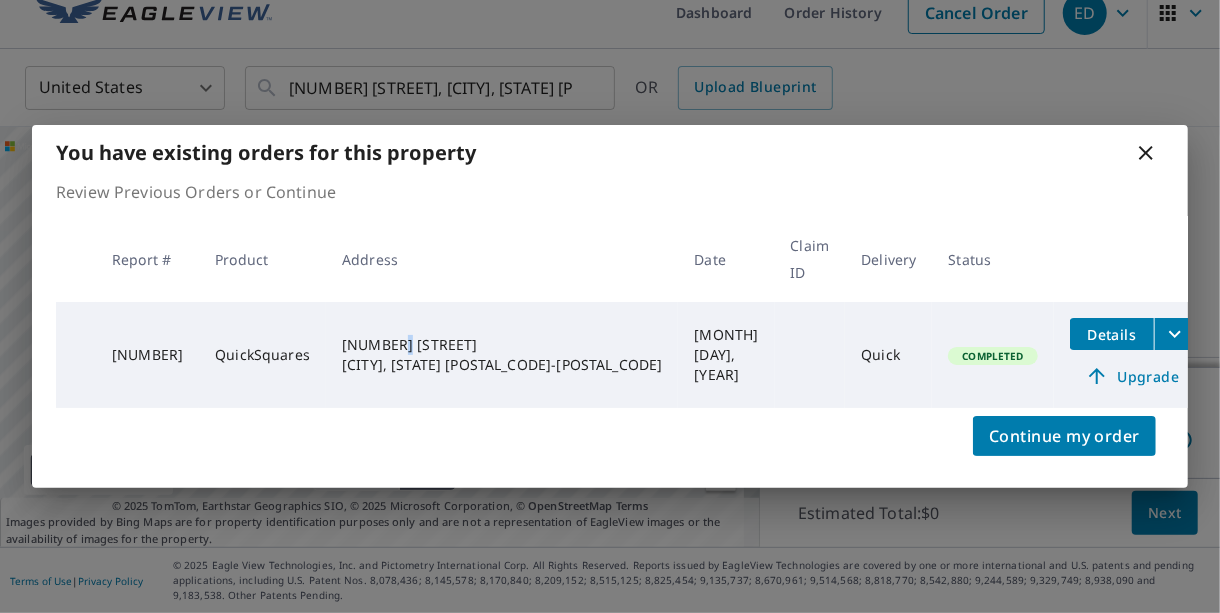 click on "[NUMBER] [STREET]
[CITY], [STATE] [POSTAL_CODE]-[POSTAL_CODE]" at bounding box center (502, 355) 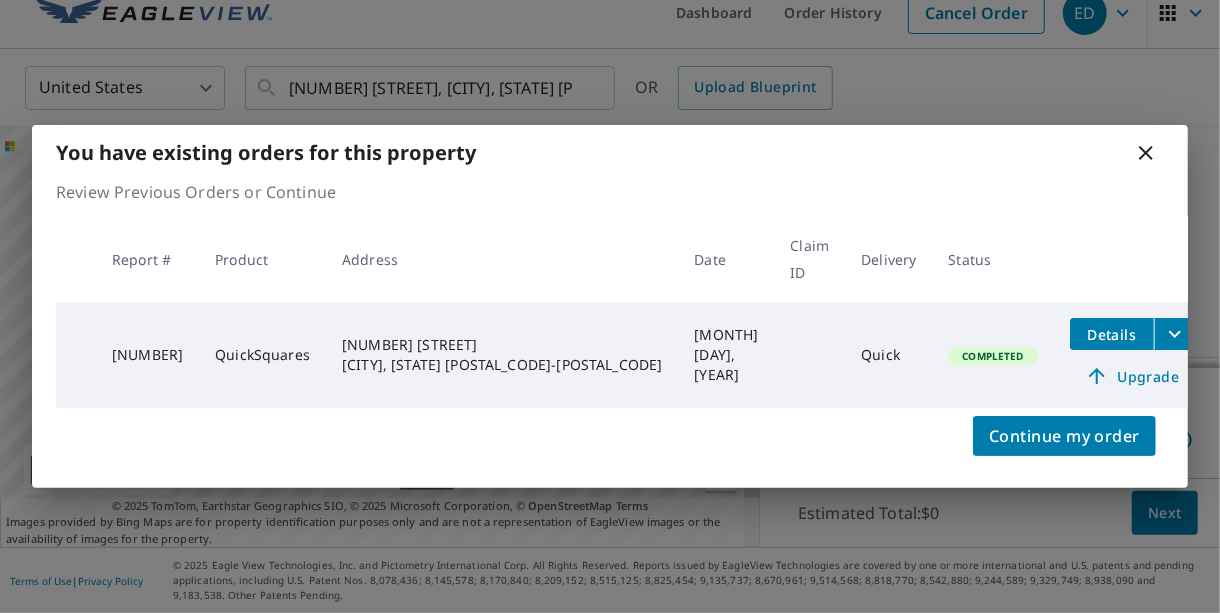 click on "[NUMBER] [STREET]
[CITY], [STATE] [POSTAL_CODE]-[POSTAL_CODE]" at bounding box center [502, 355] 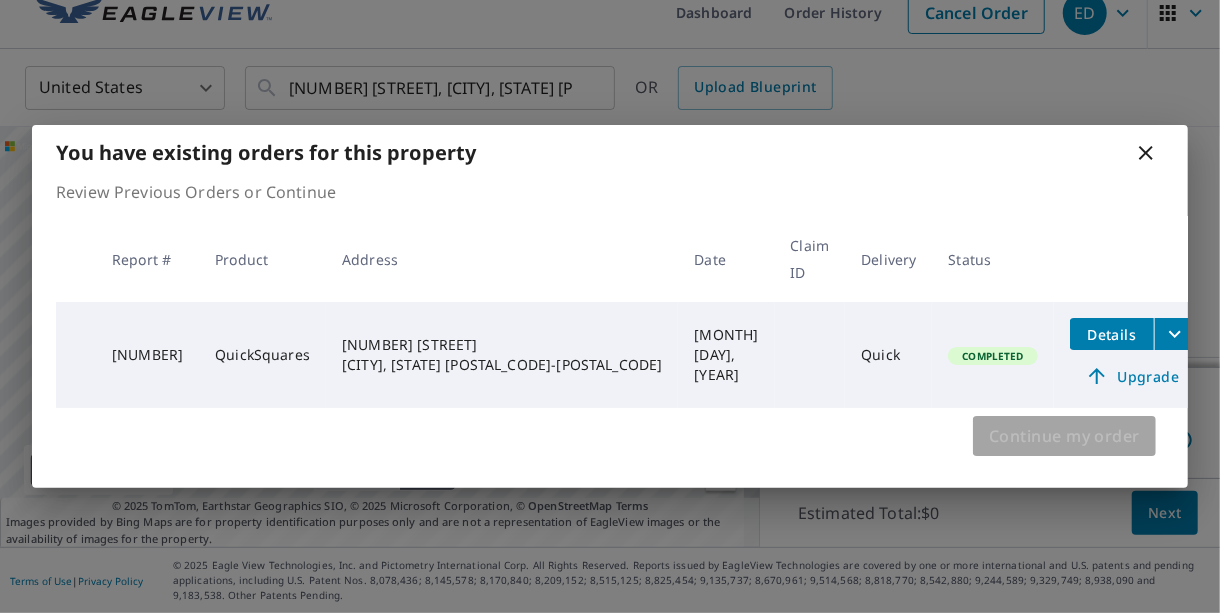 click on "Continue my order" at bounding box center (1064, 436) 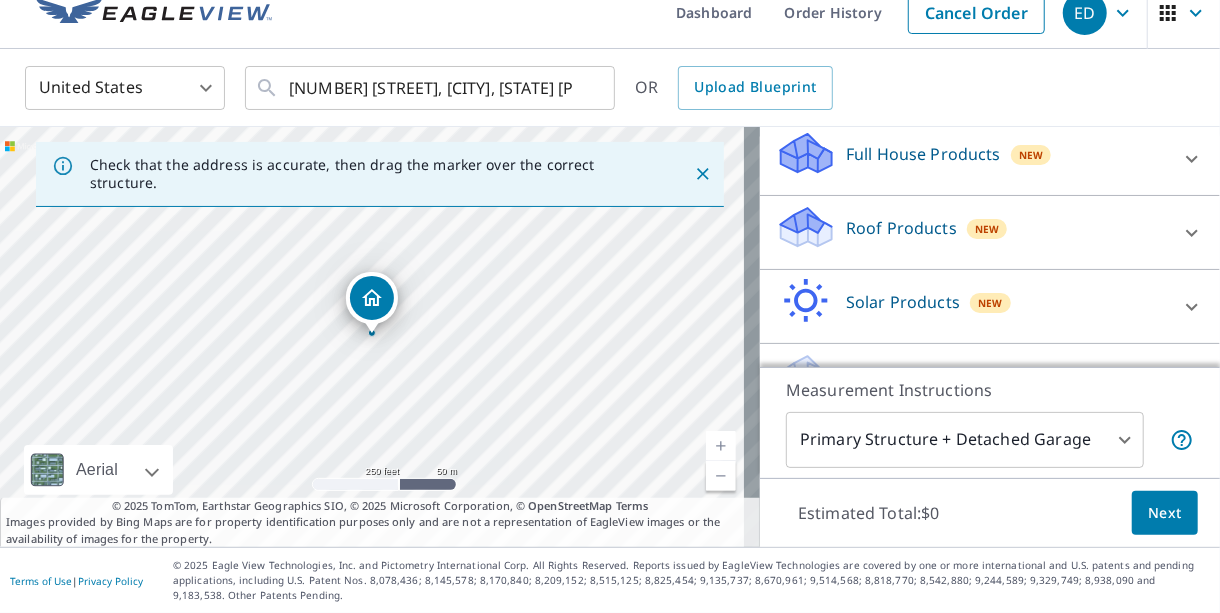 scroll, scrollTop: 284, scrollLeft: 0, axis: vertical 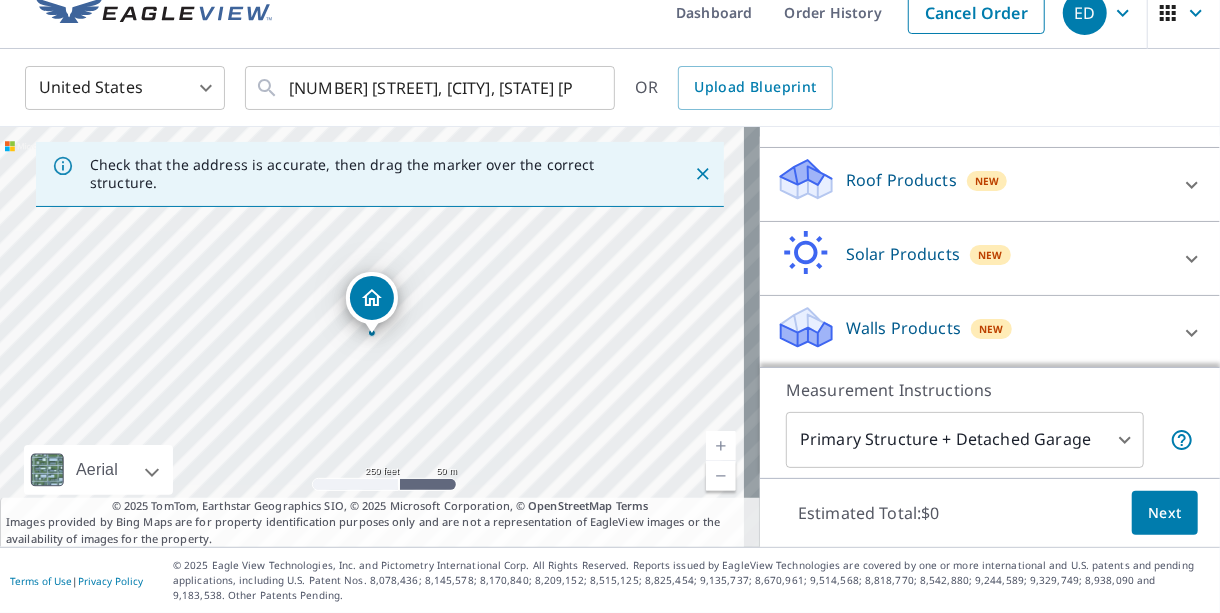 click 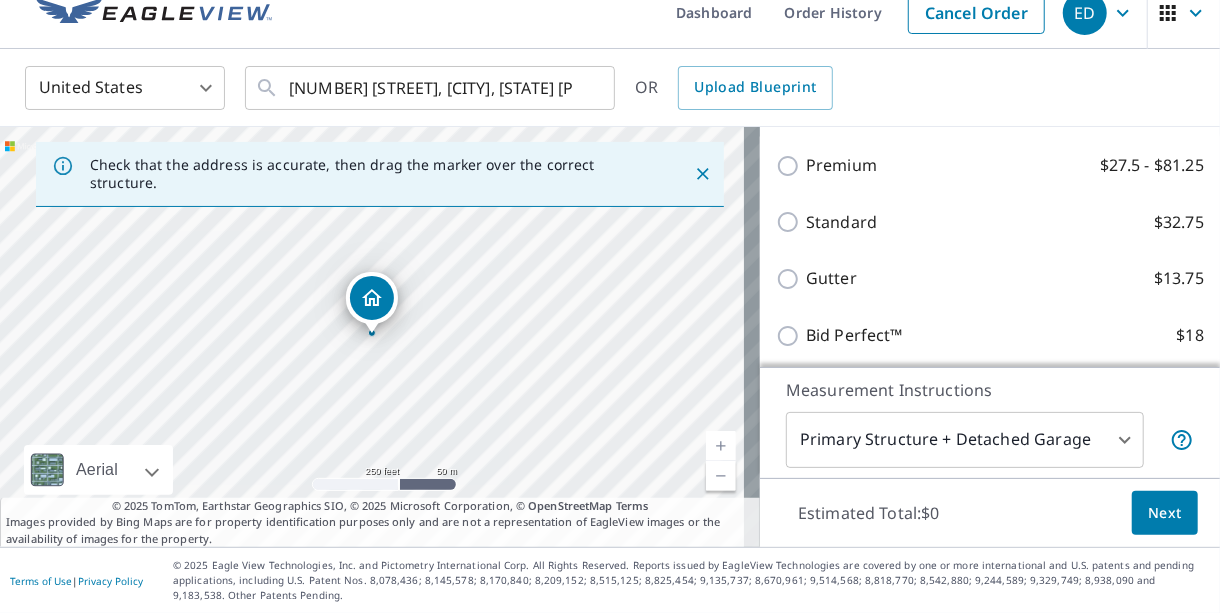scroll, scrollTop: 506, scrollLeft: 0, axis: vertical 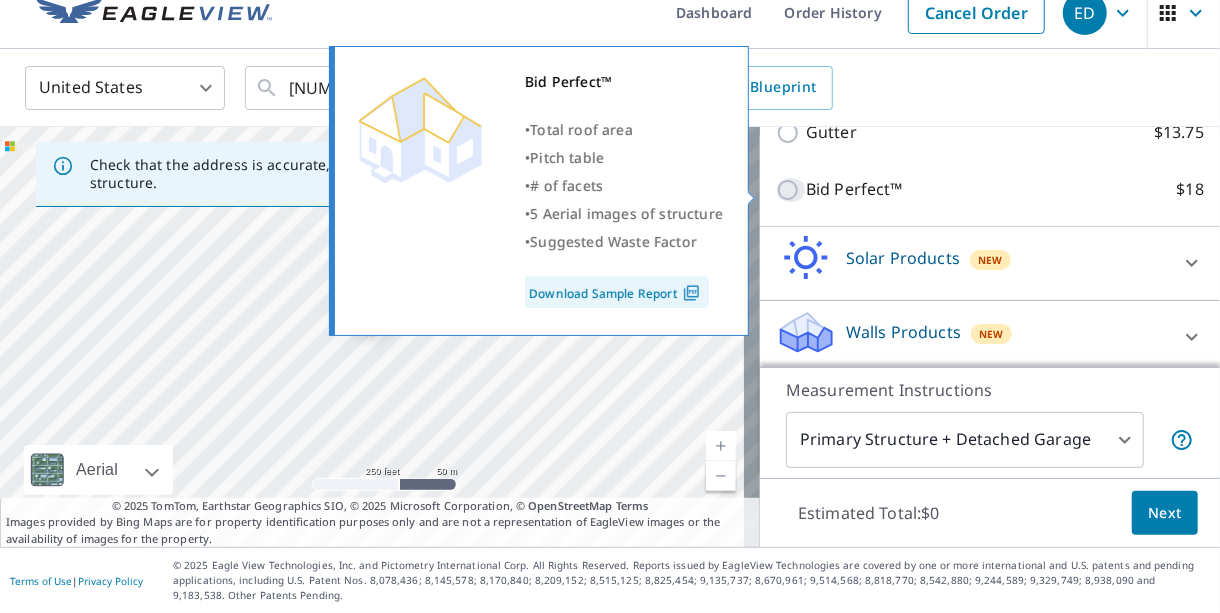click on "Bid Perfect™ $18" at bounding box center (791, 190) 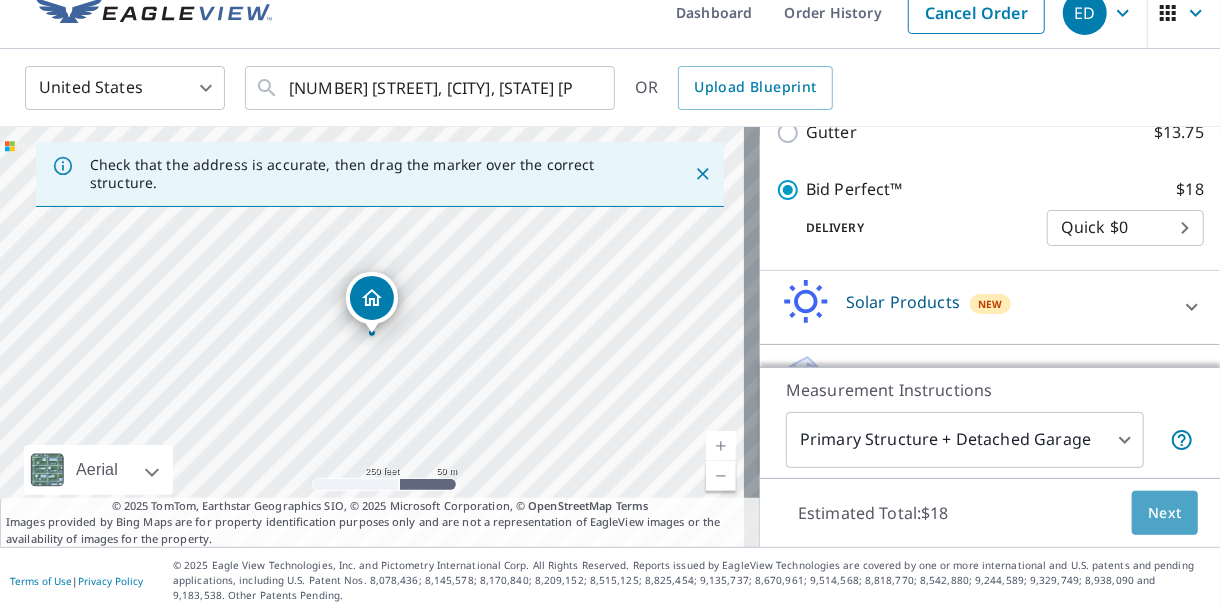 click on "Next" at bounding box center [1165, 513] 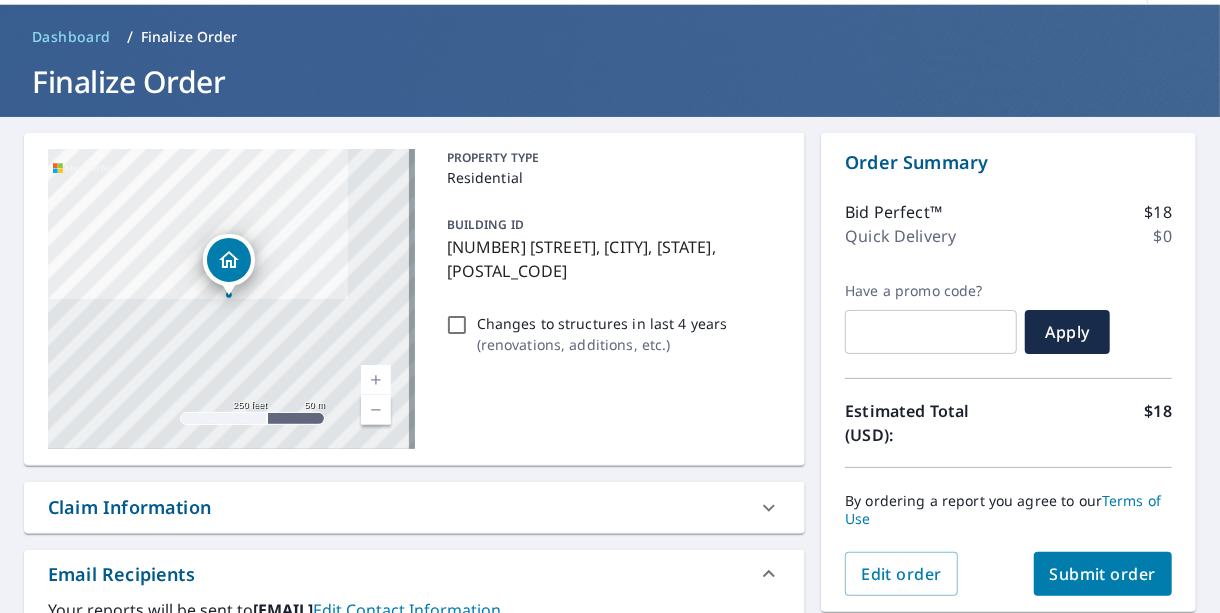 scroll, scrollTop: 201, scrollLeft: 0, axis: vertical 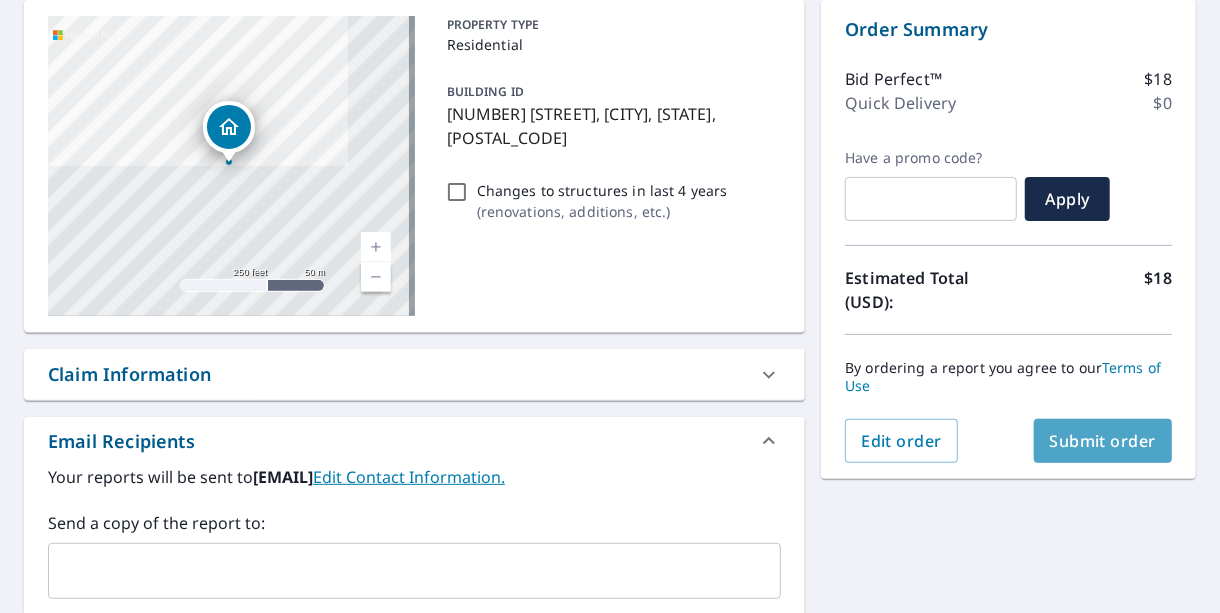 click on "Submit order" at bounding box center (1103, 441) 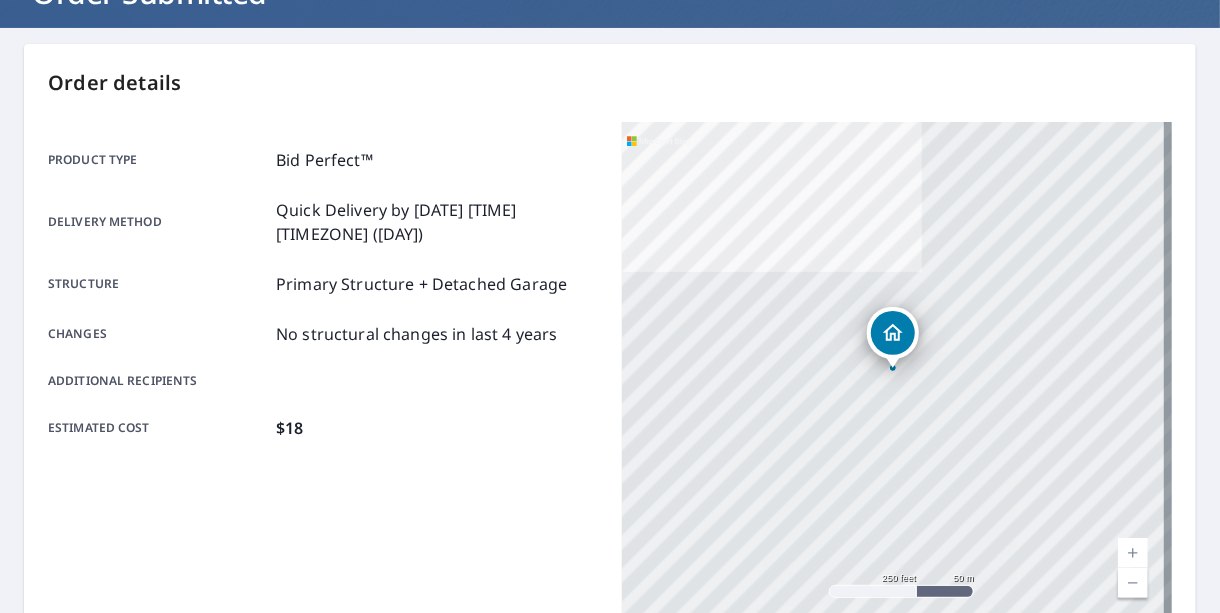 scroll, scrollTop: 0, scrollLeft: 0, axis: both 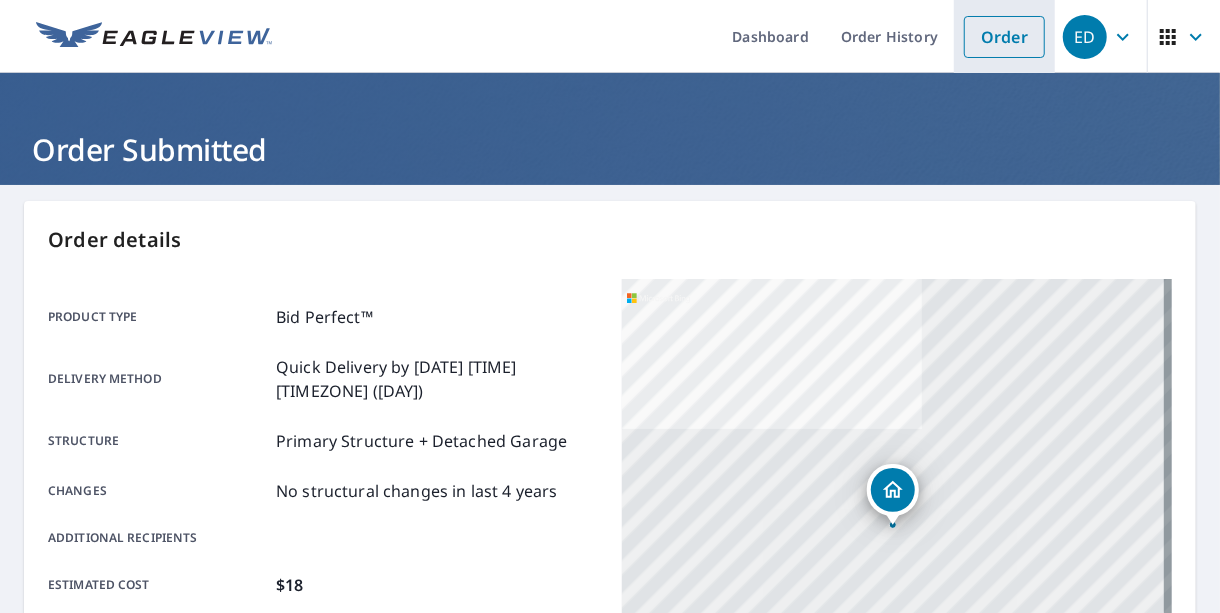 click on "Order" at bounding box center [1004, 37] 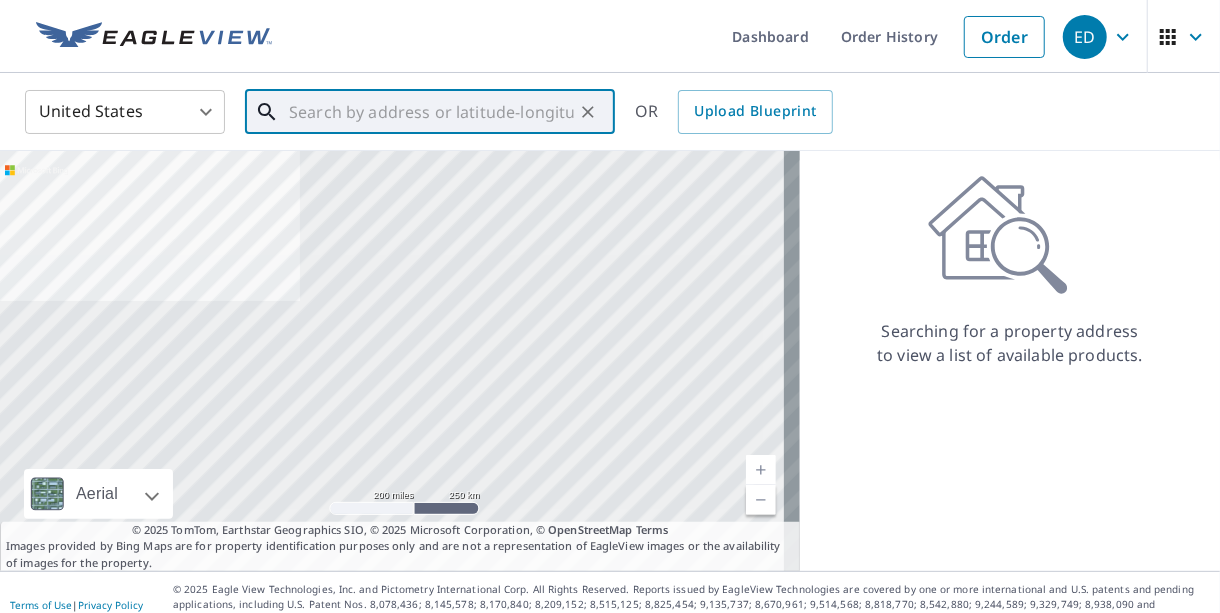 click at bounding box center [431, 112] 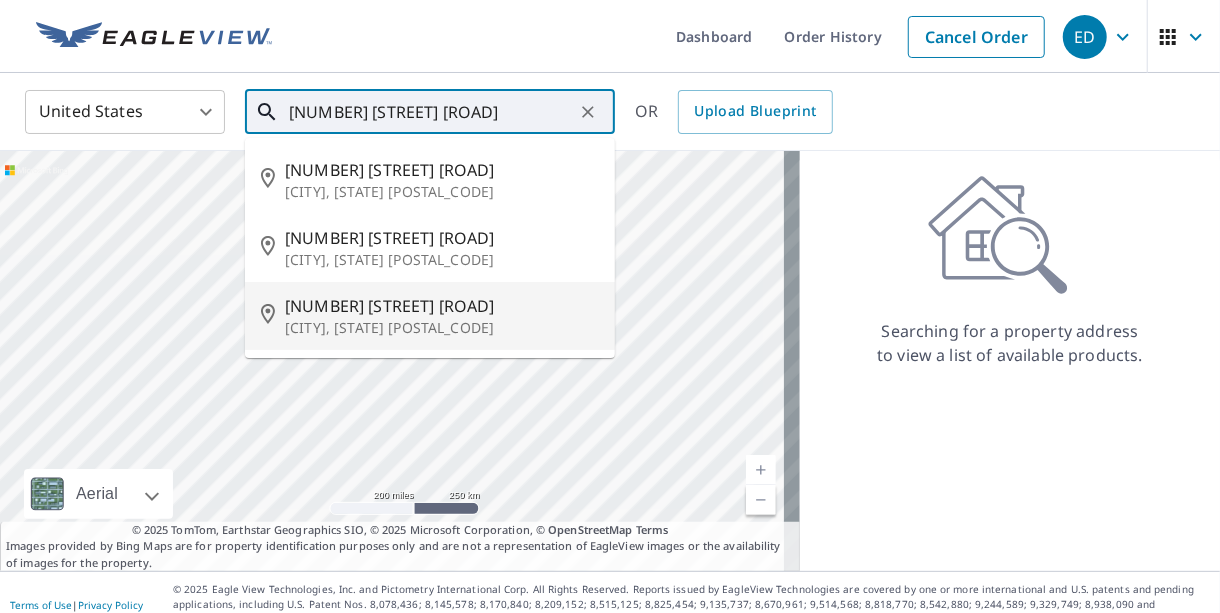 click on "[CITY], [STATE] [POSTAL_CODE]" at bounding box center [442, 328] 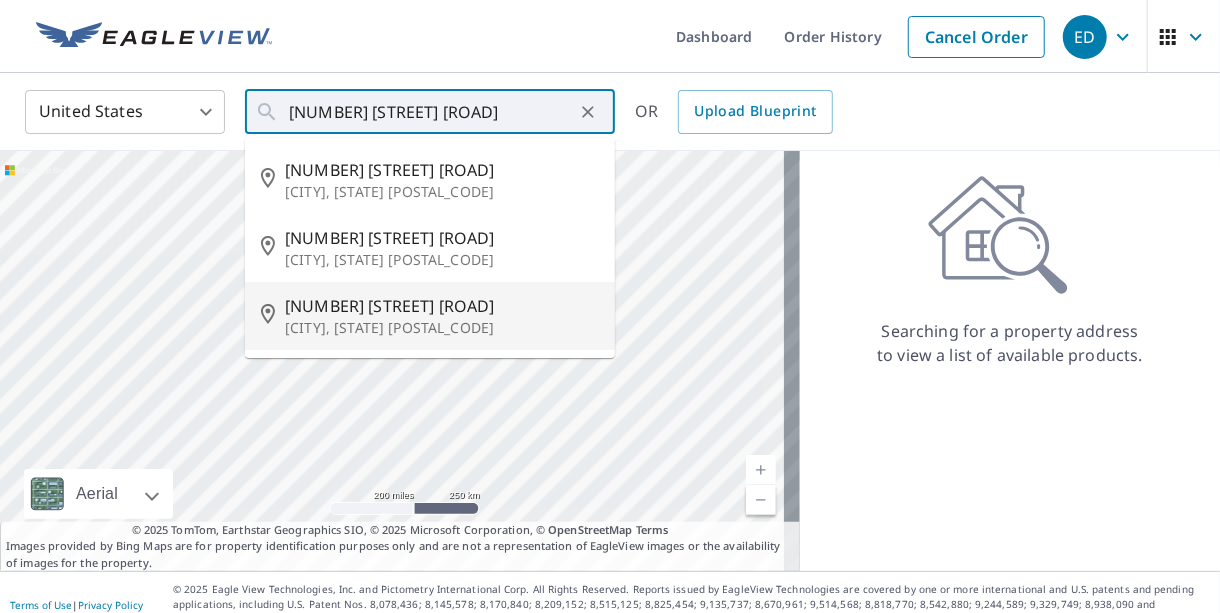 type on "[NUMBER] [STREET], [CITY], [STATE] [POSTAL_CODE]" 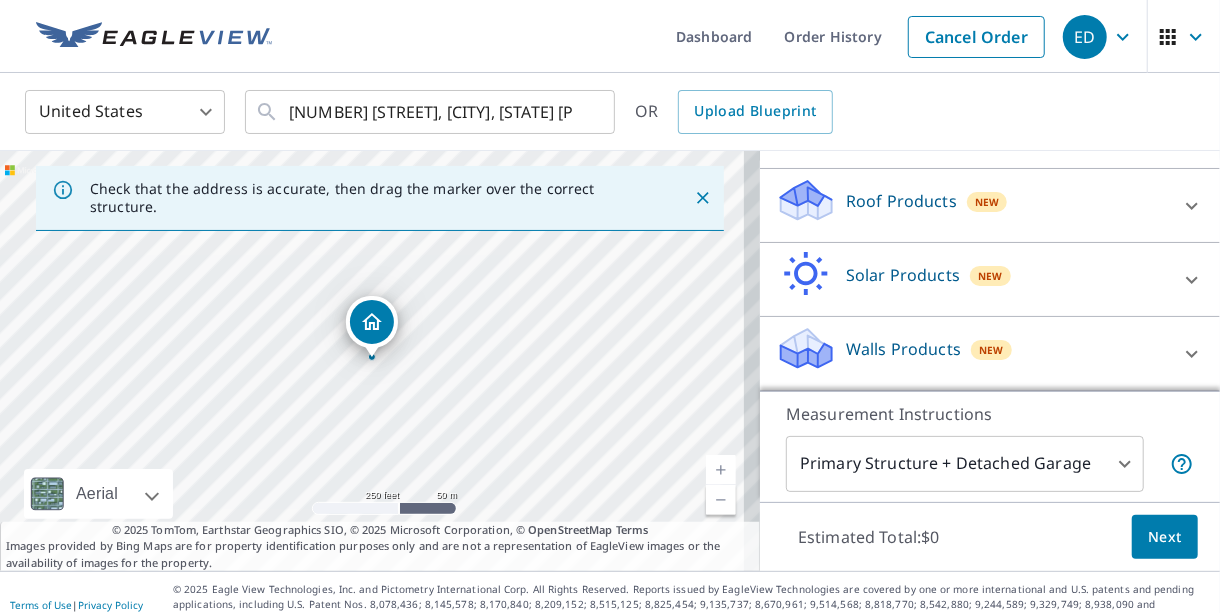 scroll, scrollTop: 284, scrollLeft: 0, axis: vertical 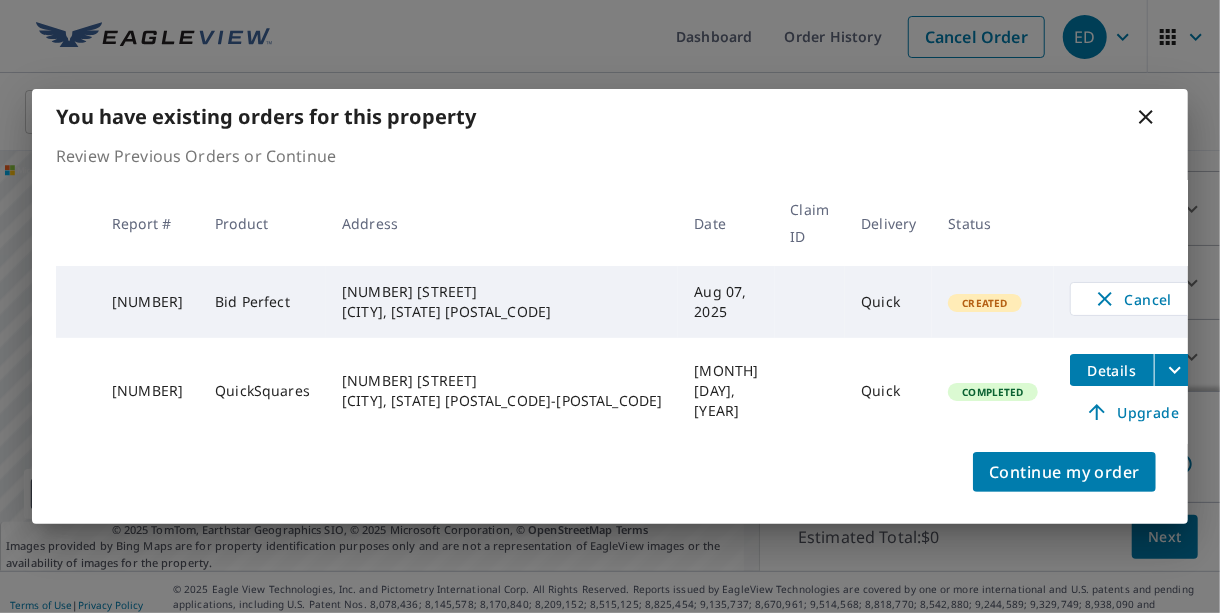 click 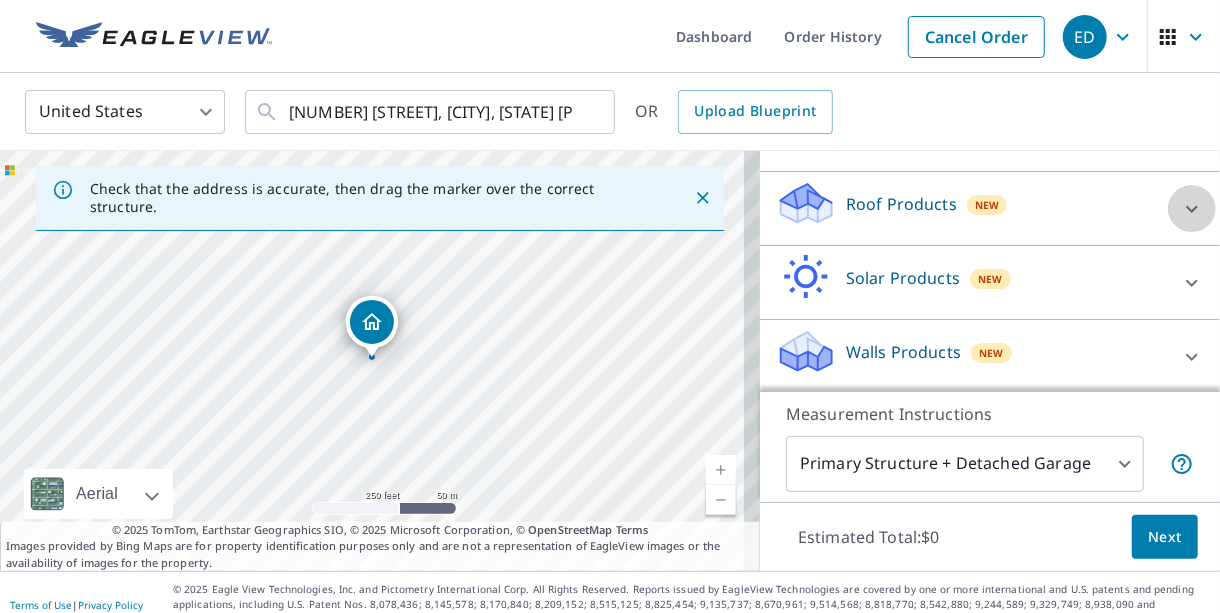 click 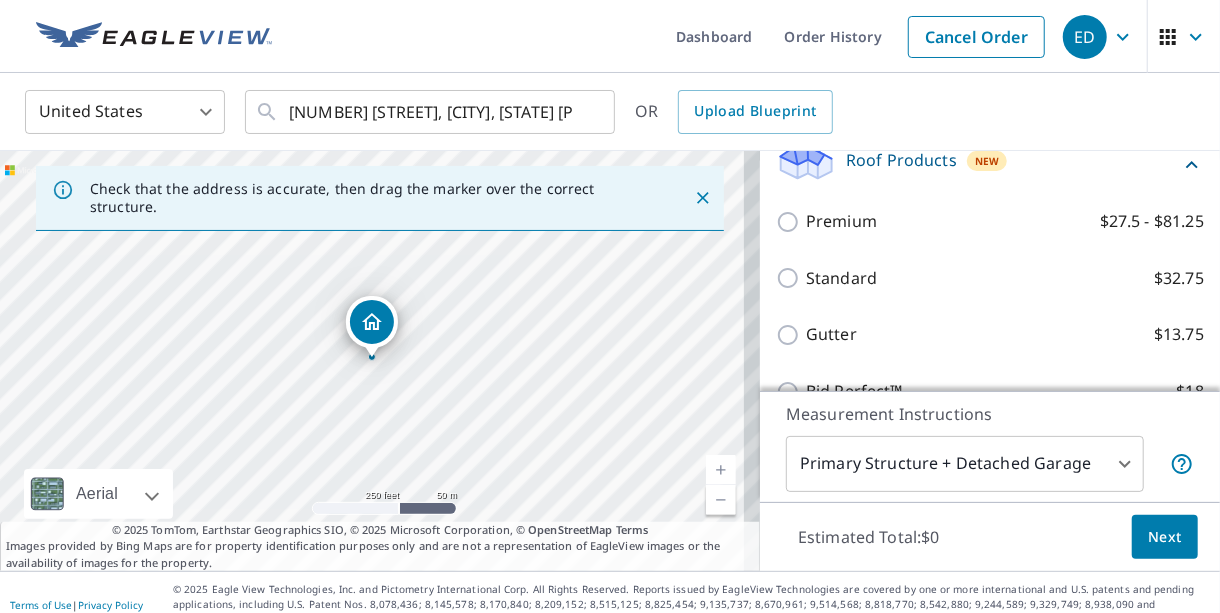 scroll, scrollTop: 432, scrollLeft: 0, axis: vertical 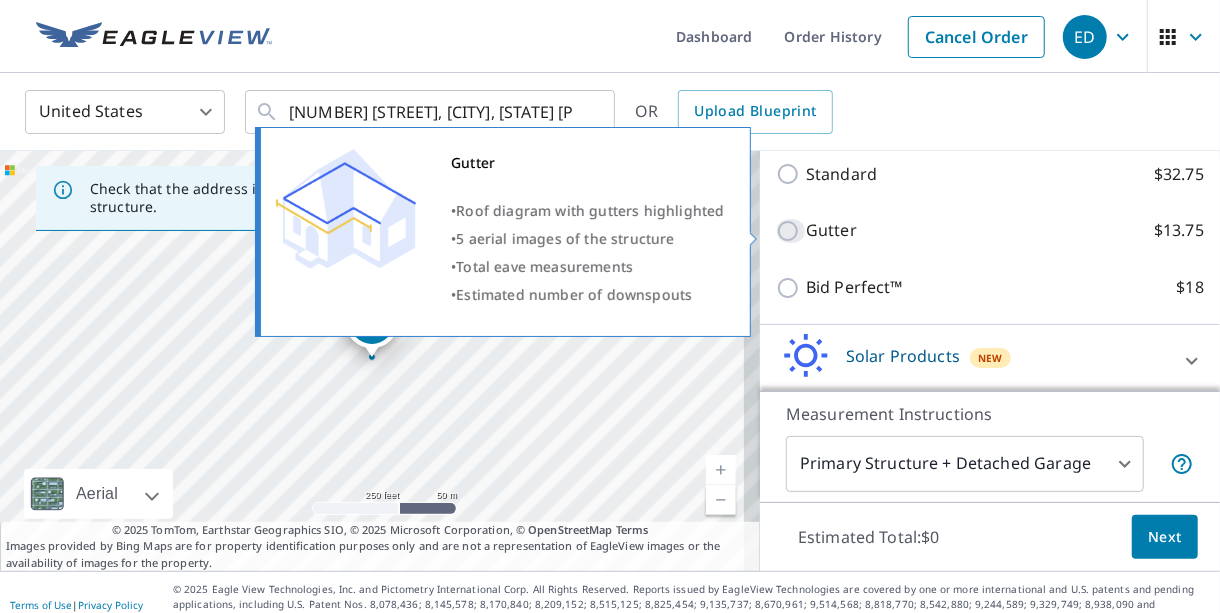 click on "Gutter $13.75" at bounding box center [791, 231] 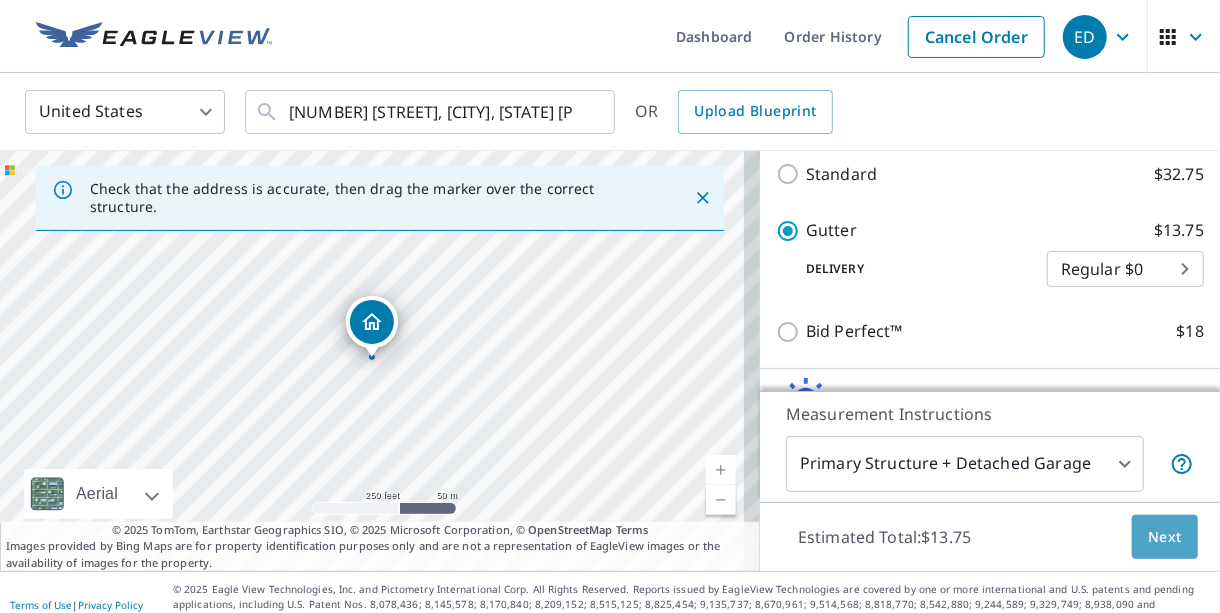click on "Next" at bounding box center (1165, 537) 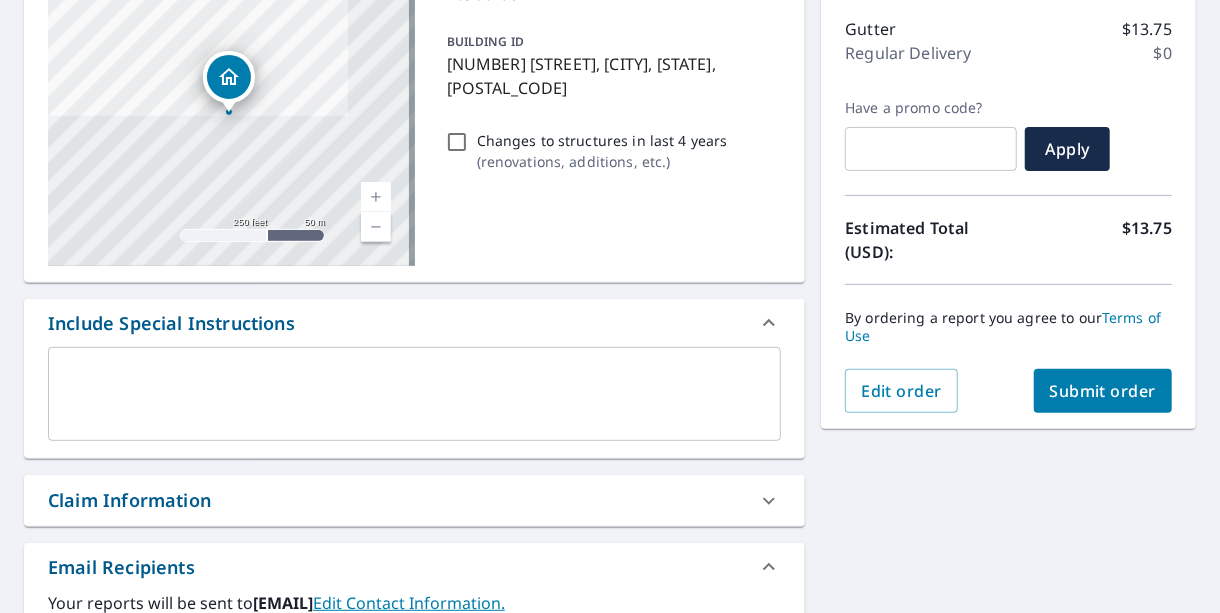 scroll, scrollTop: 281, scrollLeft: 0, axis: vertical 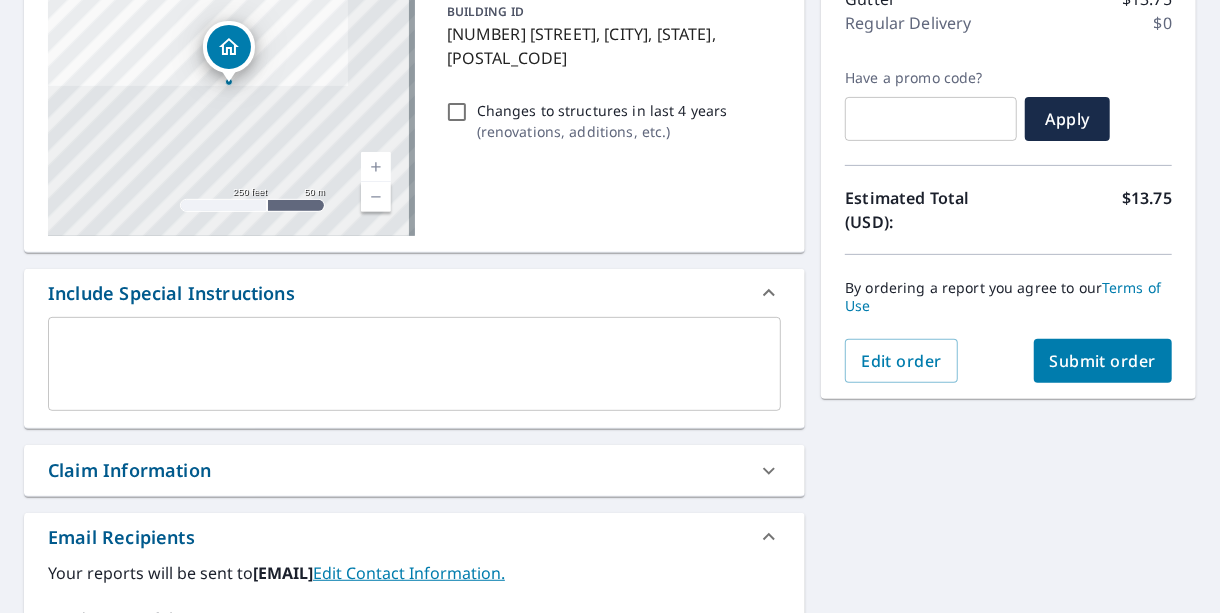 click on "Submit order" at bounding box center (1103, 361) 